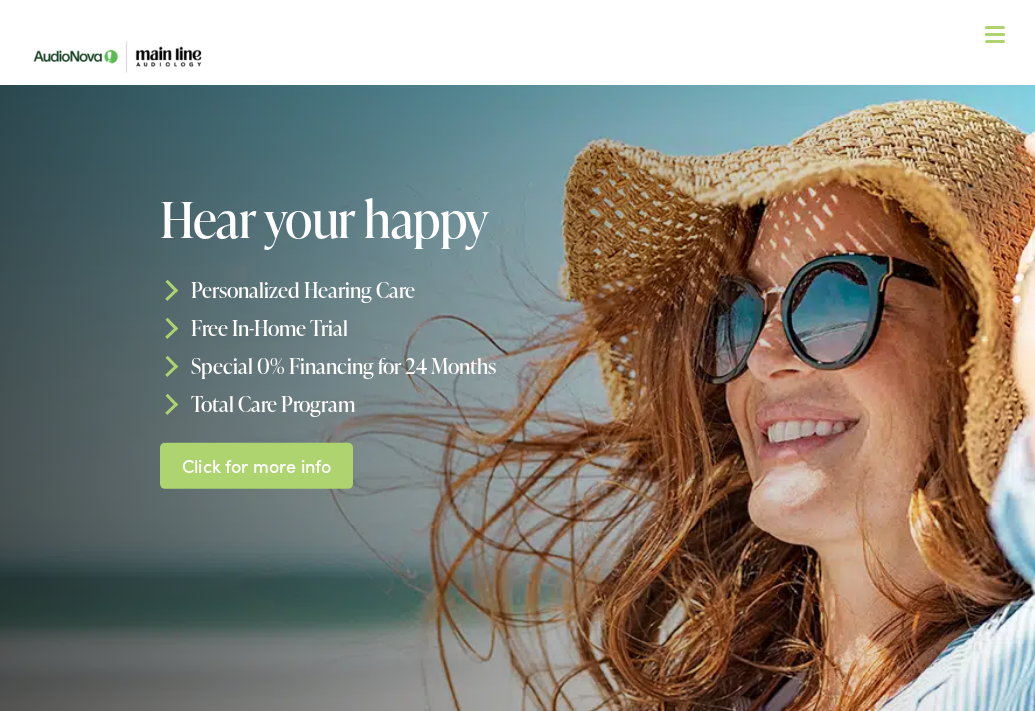 scroll, scrollTop: 33, scrollLeft: 0, axis: vertical 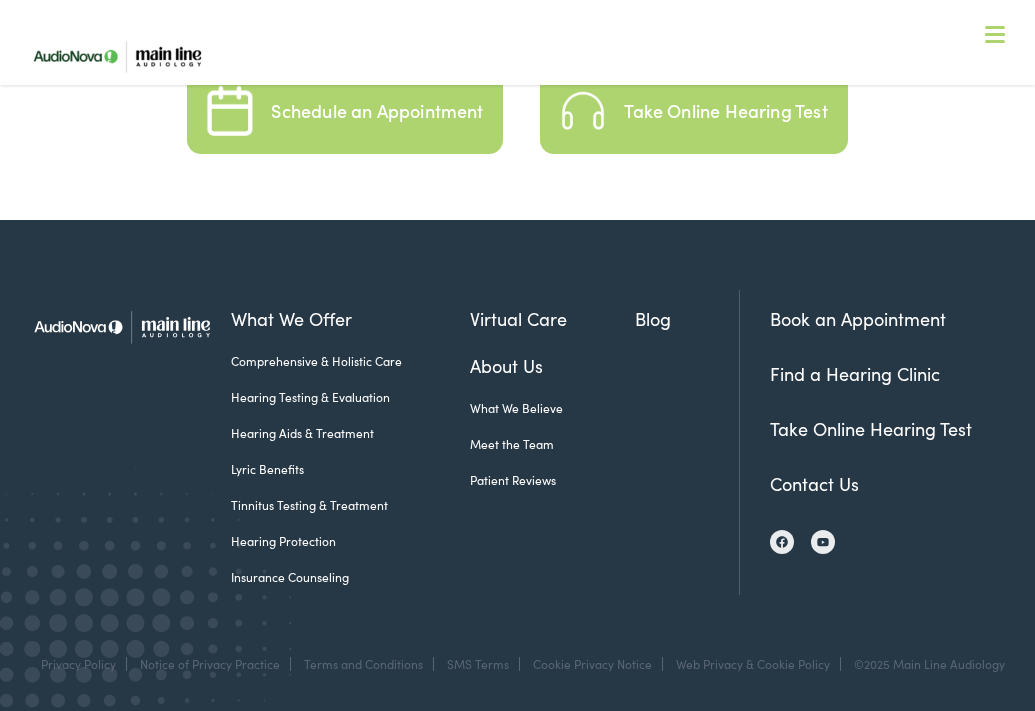 click on "Take Online Hearing Test" at bounding box center [725, 111] 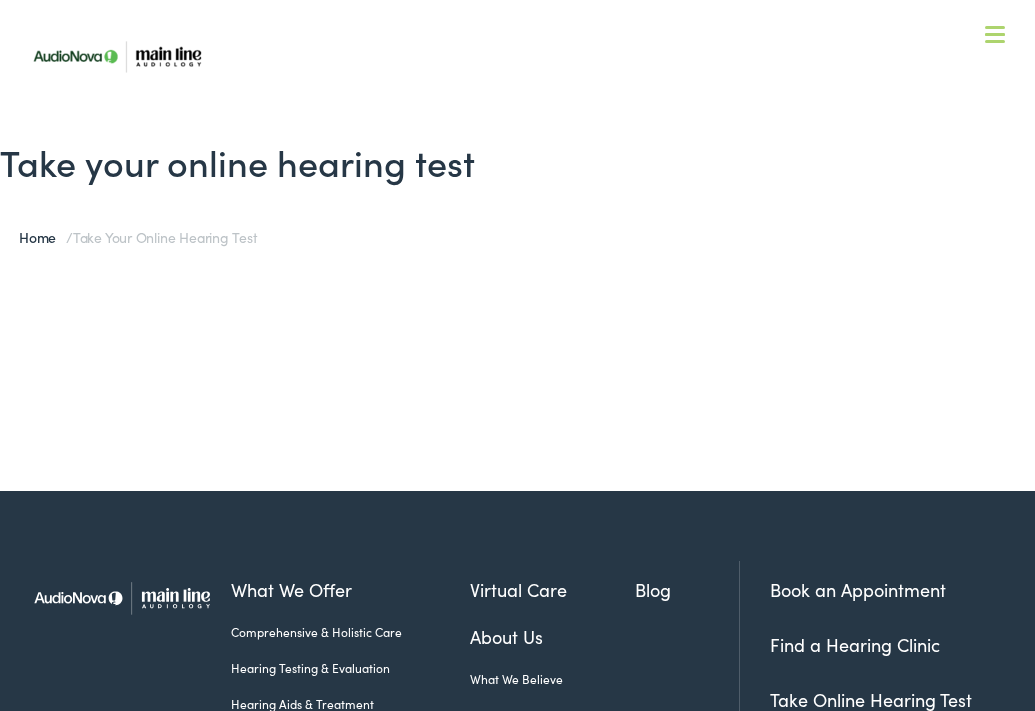 scroll, scrollTop: 0, scrollLeft: 0, axis: both 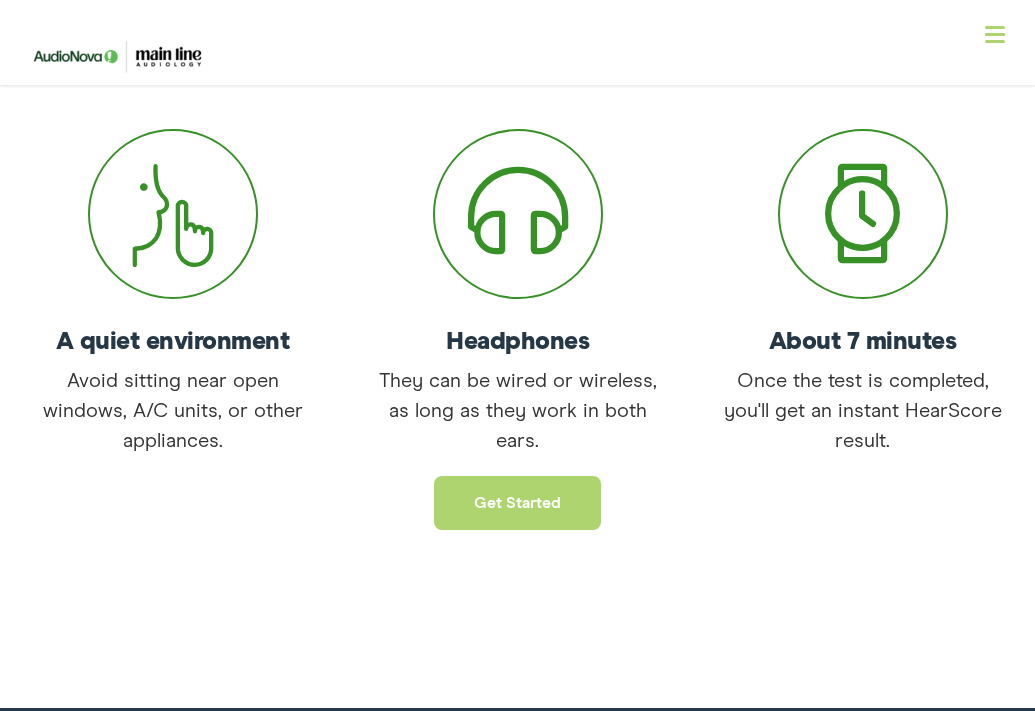 click on "Get started" at bounding box center [517, 503] 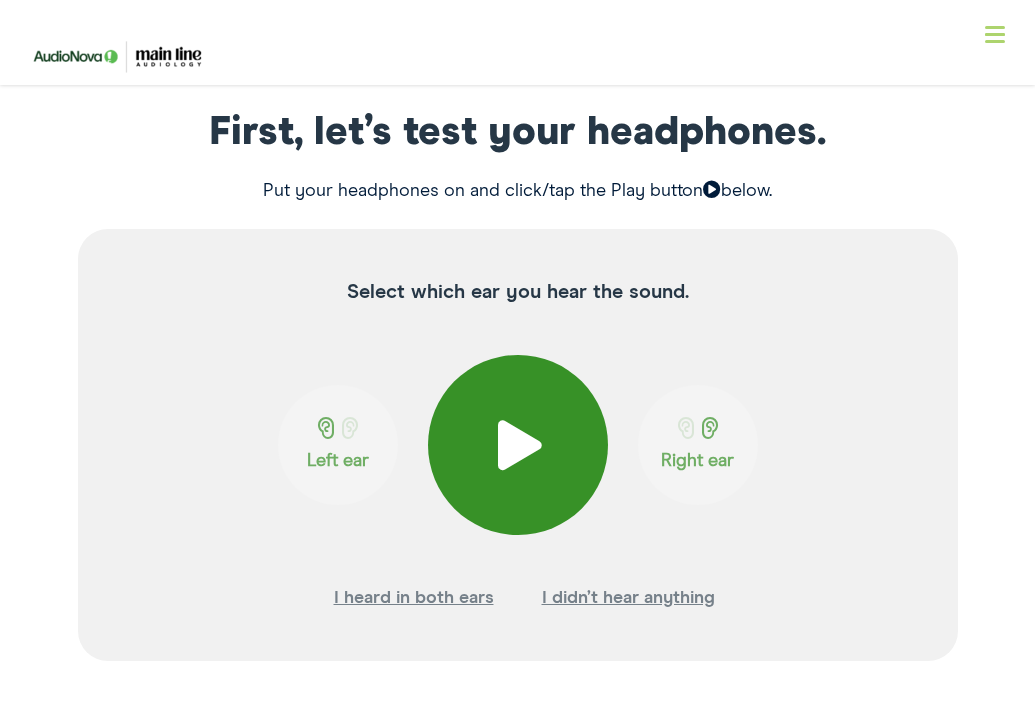 scroll, scrollTop: 299, scrollLeft: 0, axis: vertical 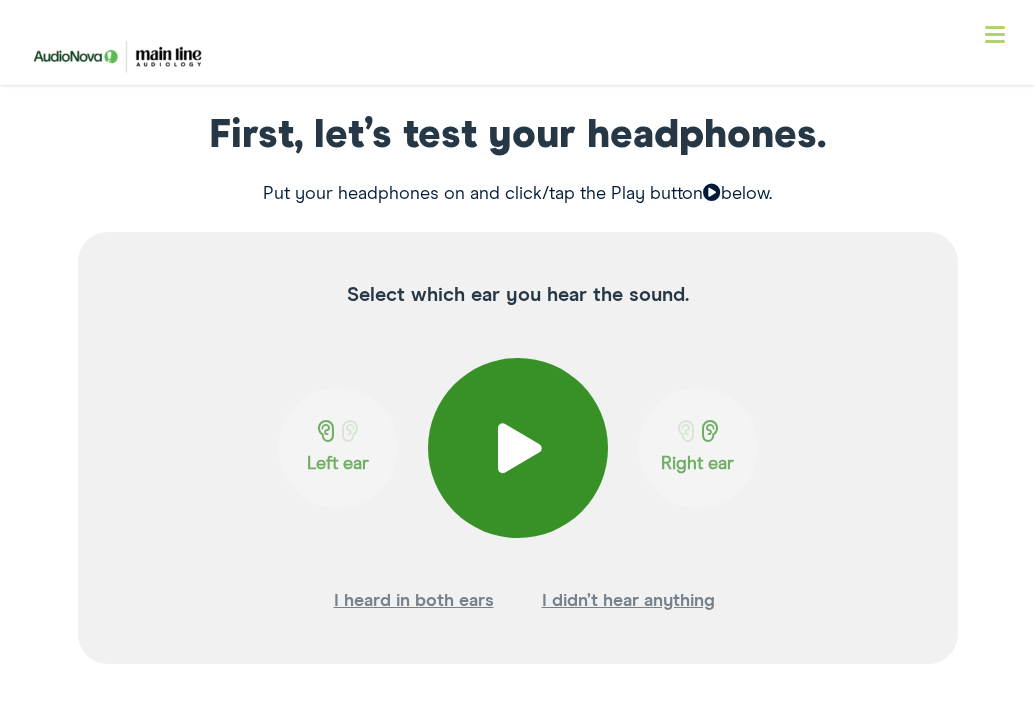 click at bounding box center [517, 448] 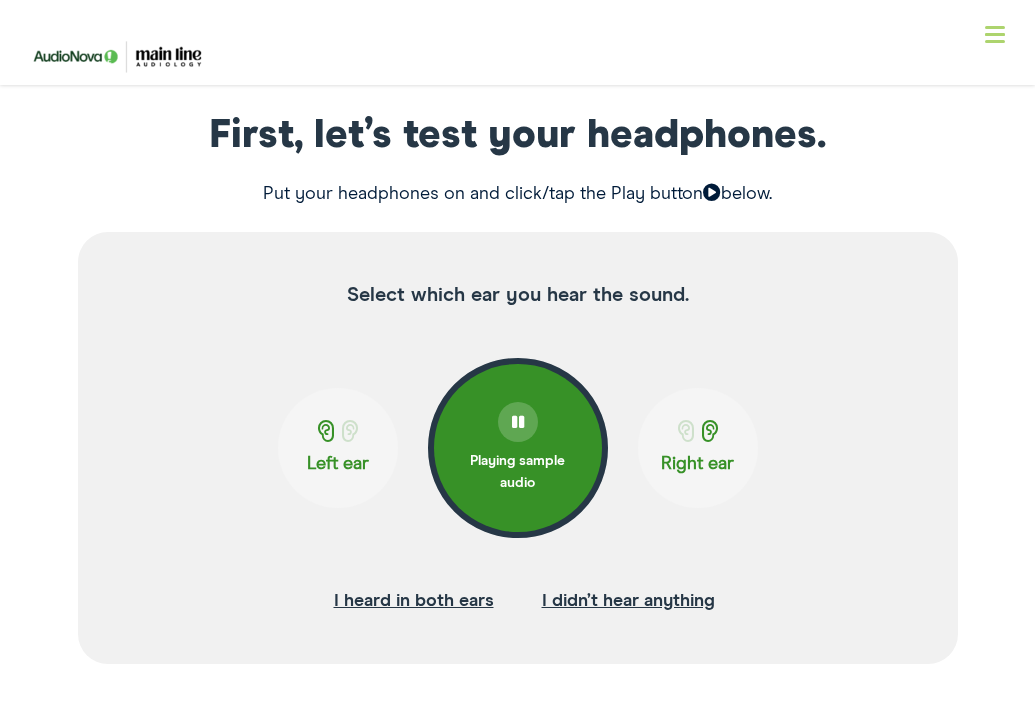 click on "Left ear" at bounding box center (338, 448) 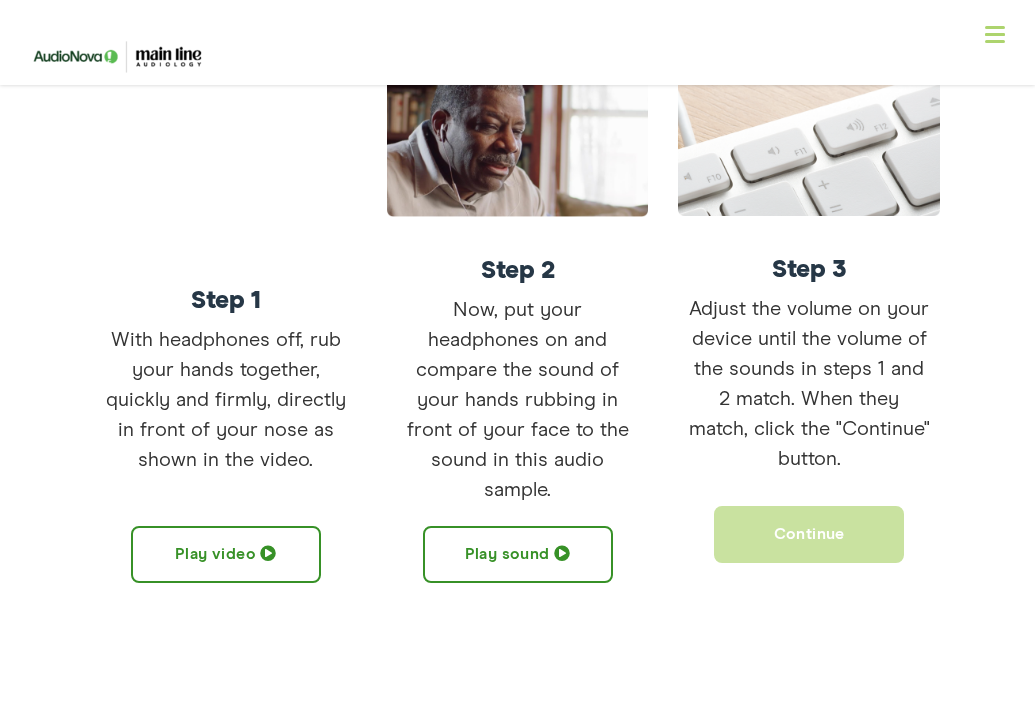 scroll, scrollTop: 497, scrollLeft: 0, axis: vertical 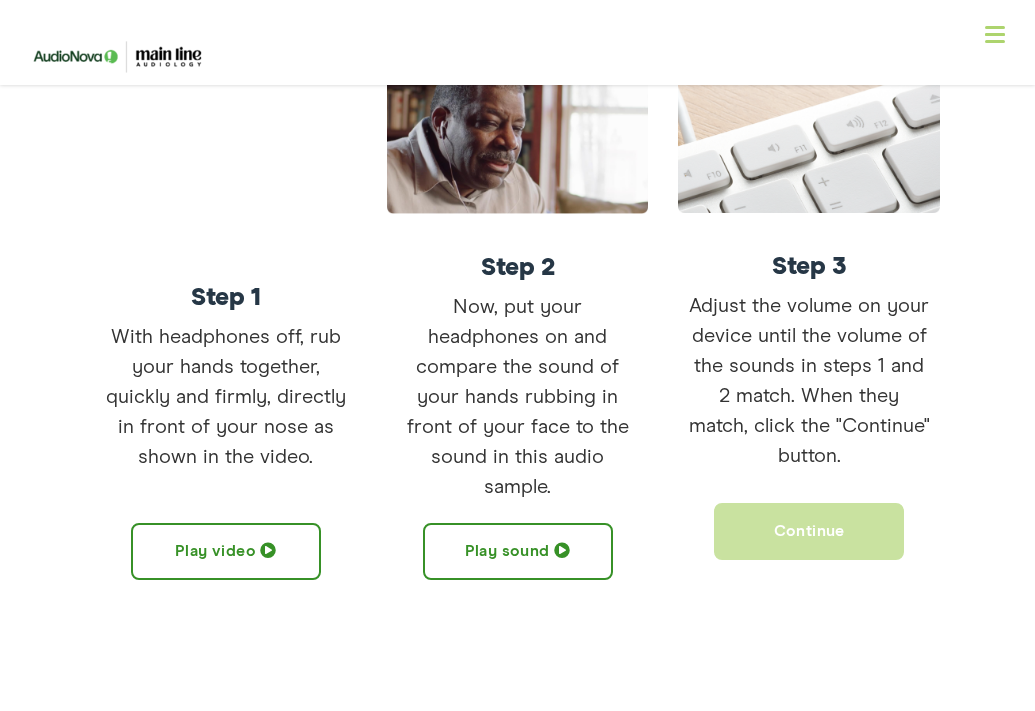 click on "Play sound" at bounding box center [518, 551] 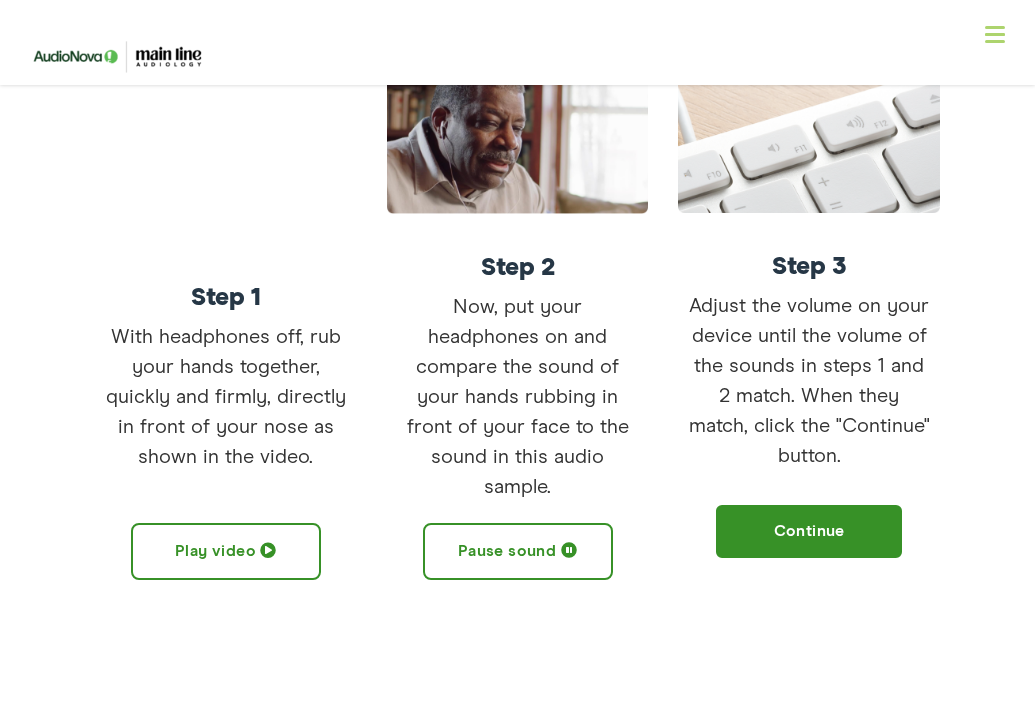 click on "Pause sound" at bounding box center [518, 551] 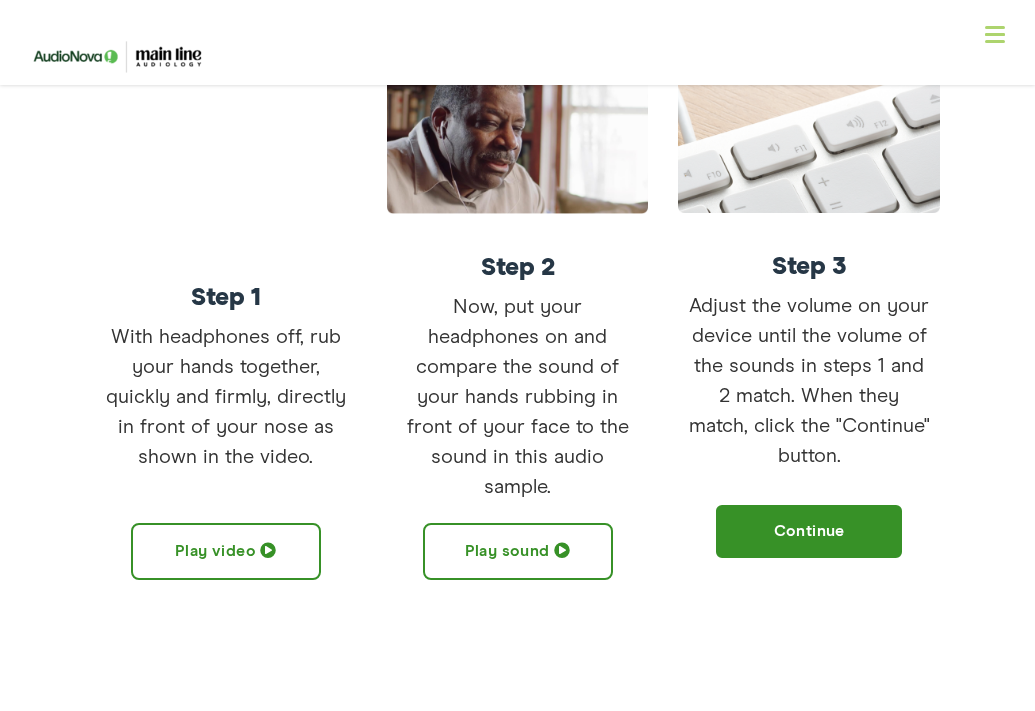click on "Play video" at bounding box center (226, 551) 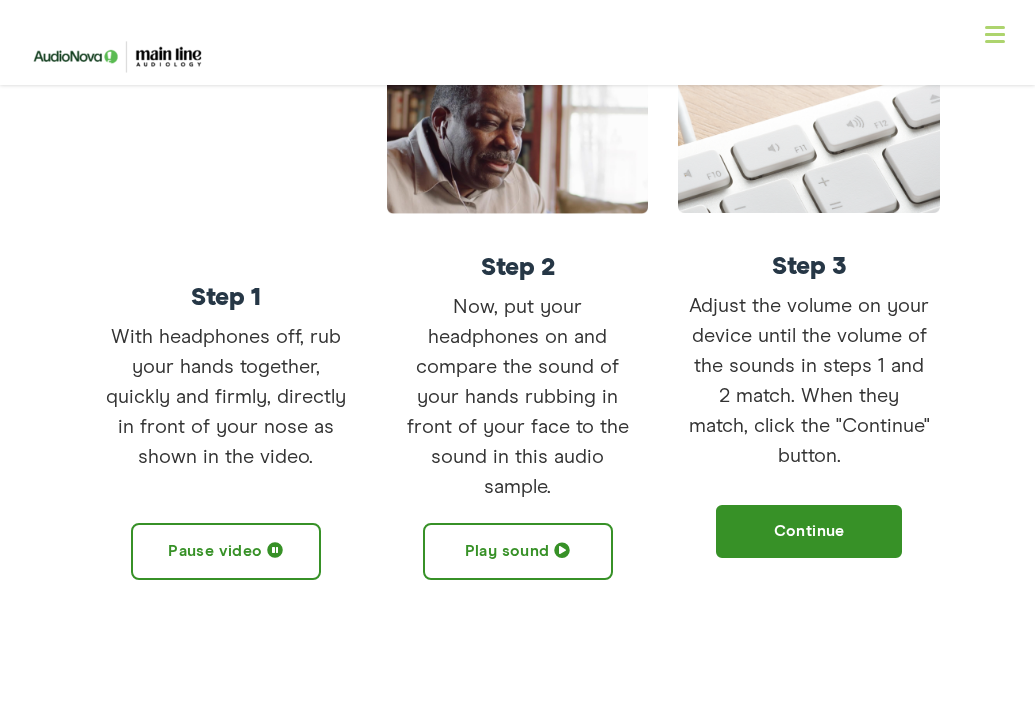 click on "Play sound" at bounding box center (518, 551) 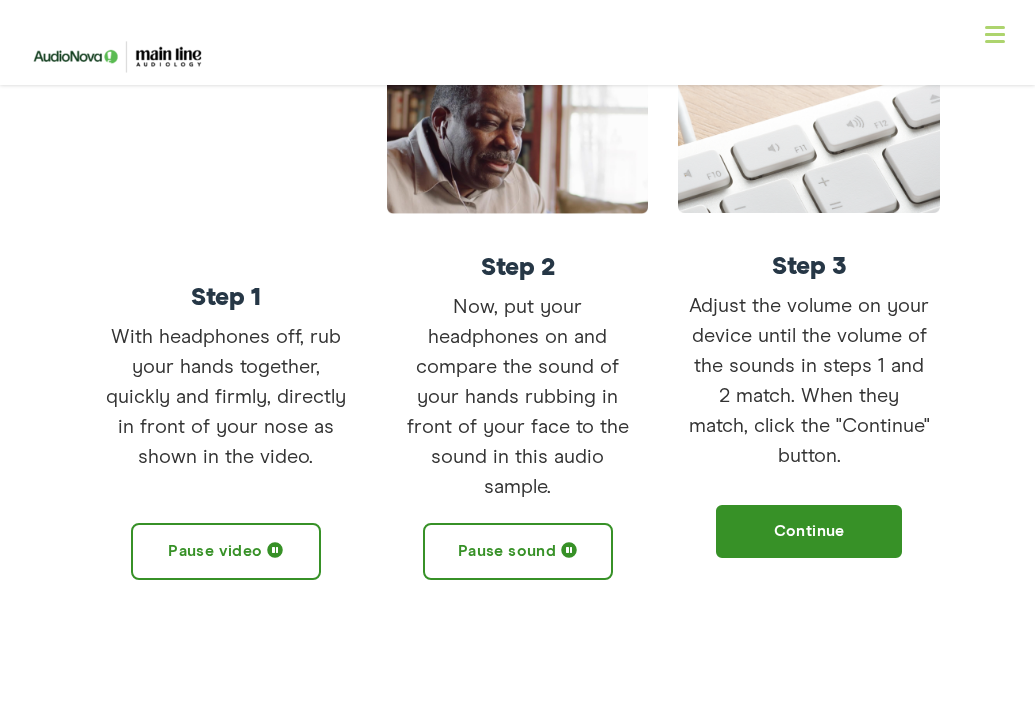 click on "Pause sound" at bounding box center [518, 551] 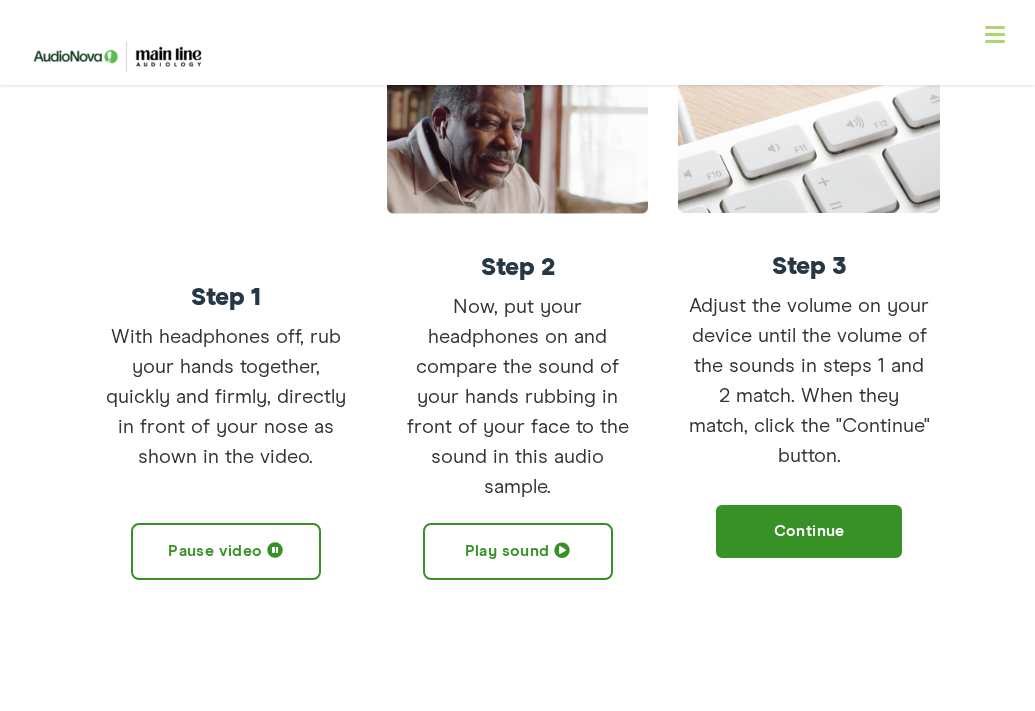 click on "Play sound" at bounding box center [518, 551] 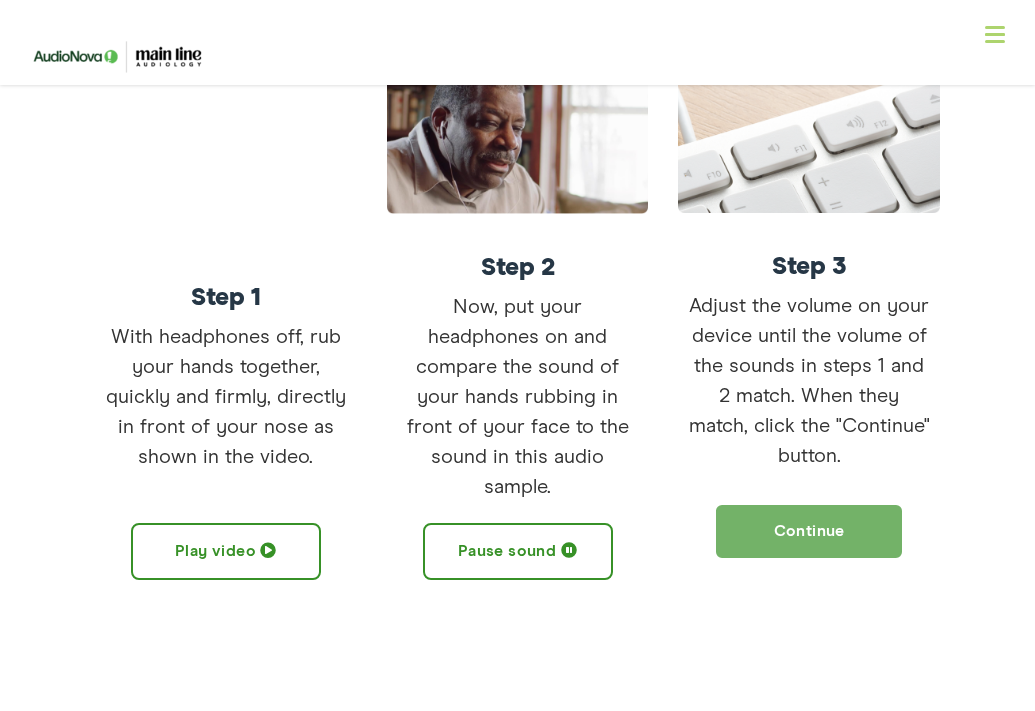 click on "Continue" at bounding box center (809, 531) 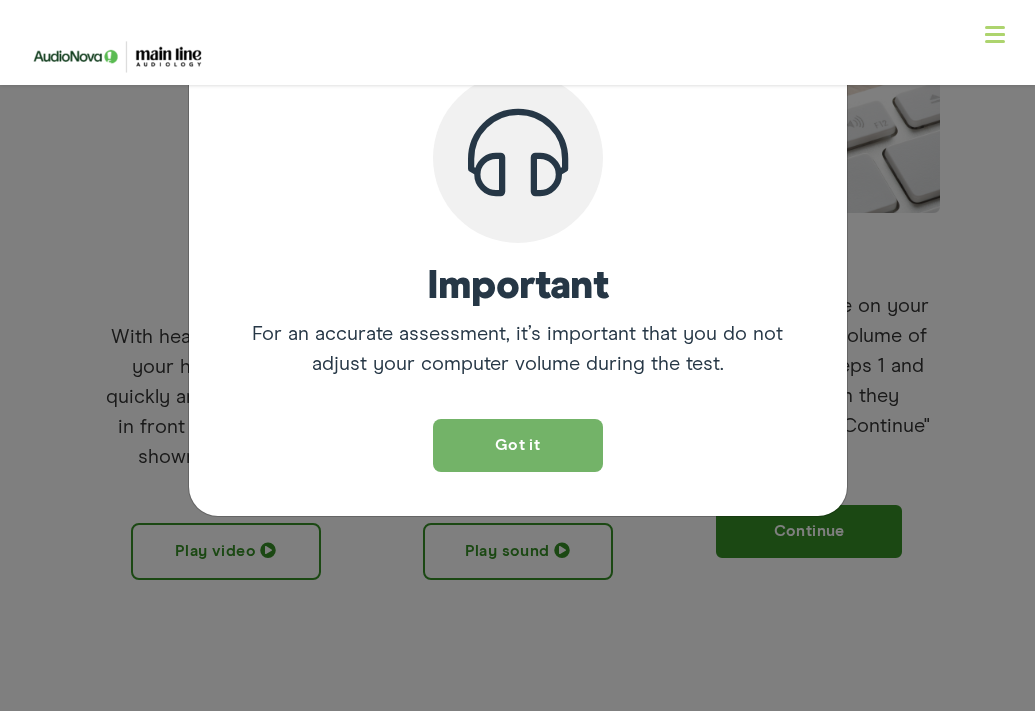click on "Got it" at bounding box center (518, 445) 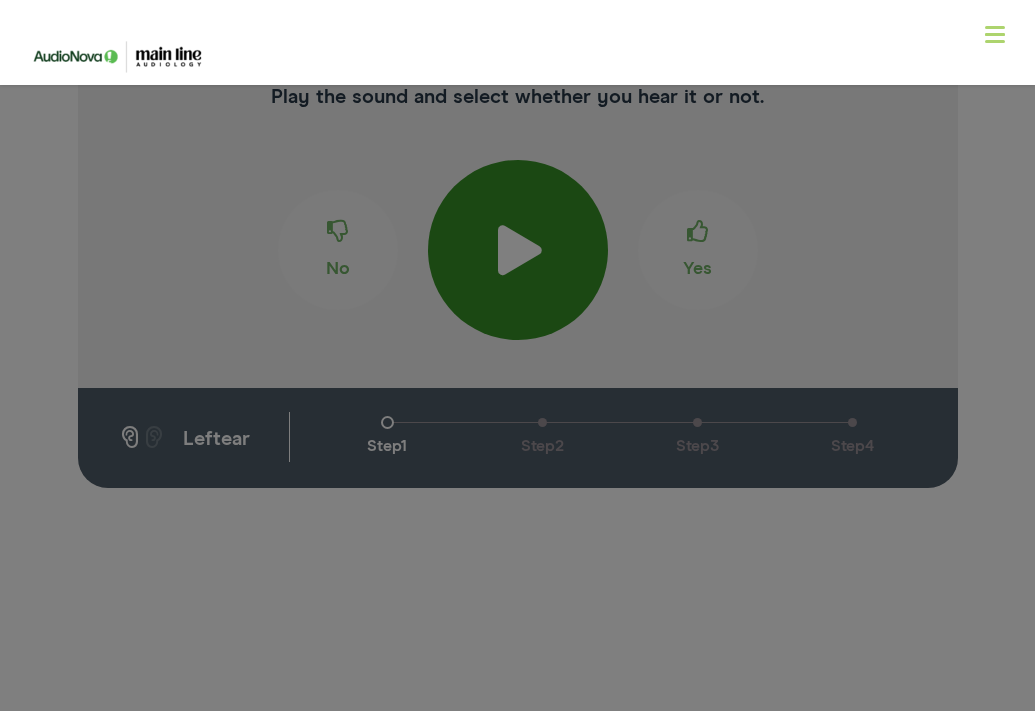 scroll, scrollTop: 394, scrollLeft: 0, axis: vertical 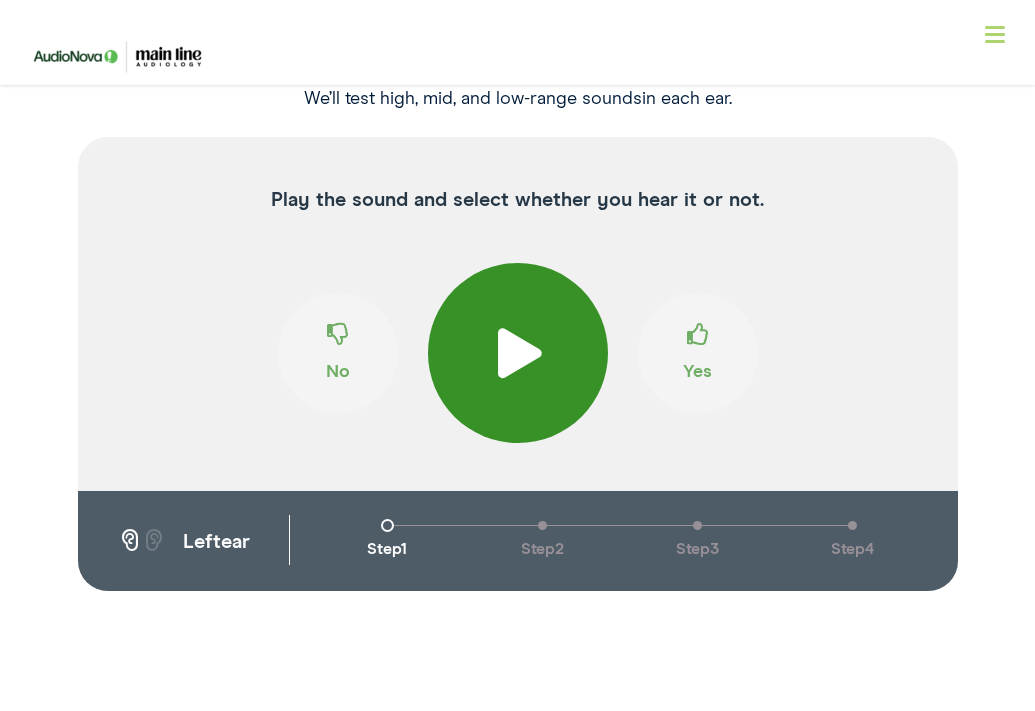 click at bounding box center [517, 353] 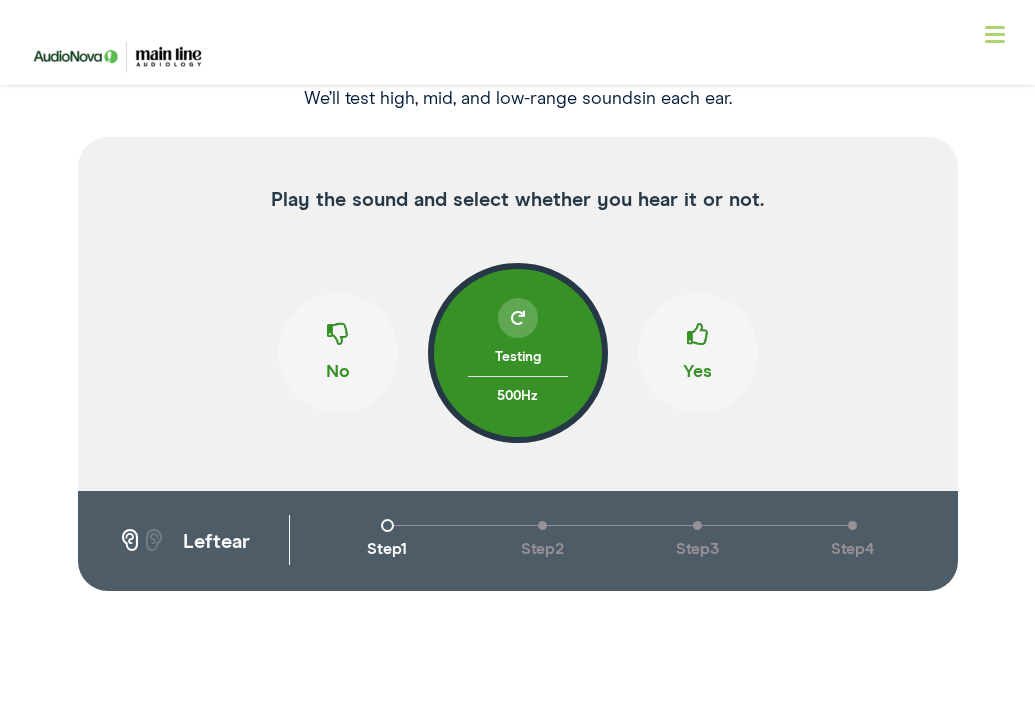 click at bounding box center [698, 342] 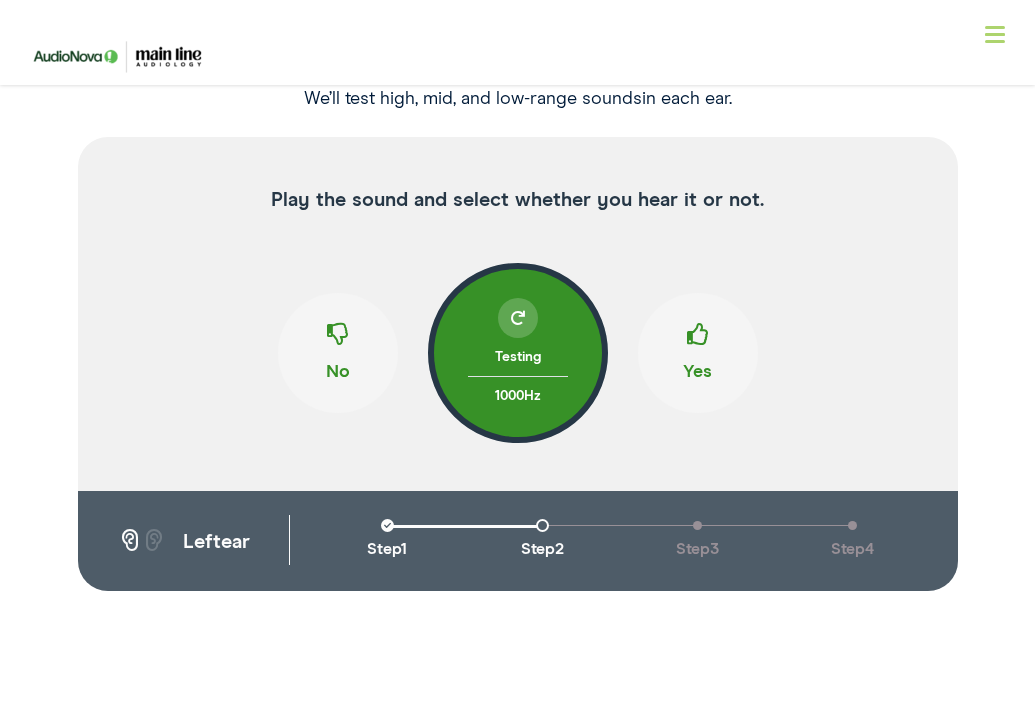 click at bounding box center (698, 342) 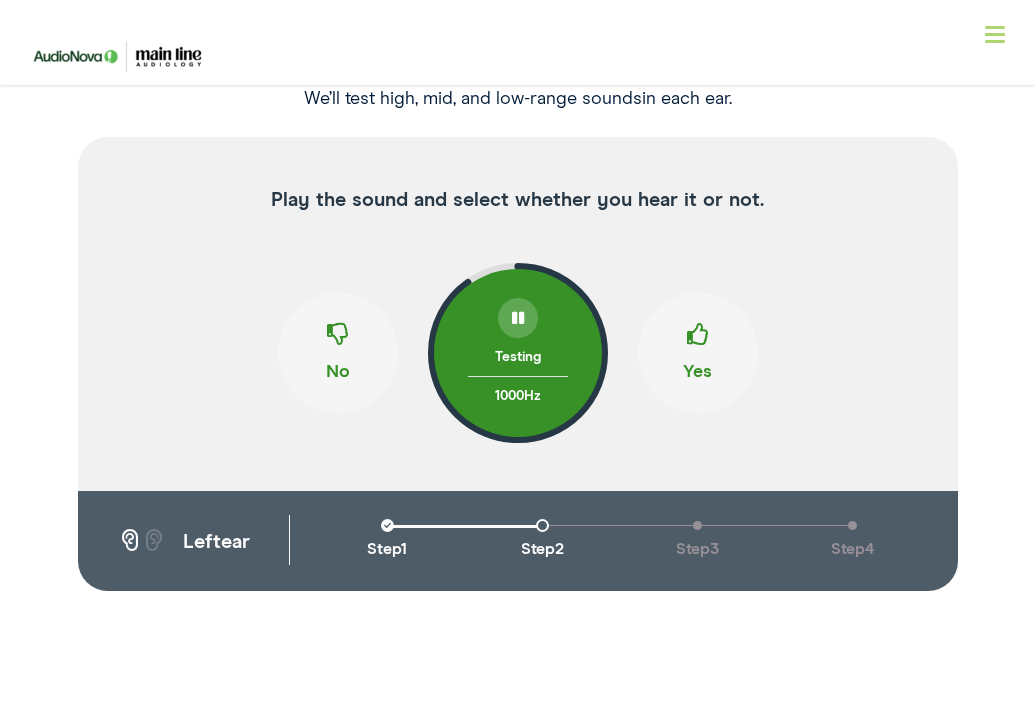 click at bounding box center [698, 342] 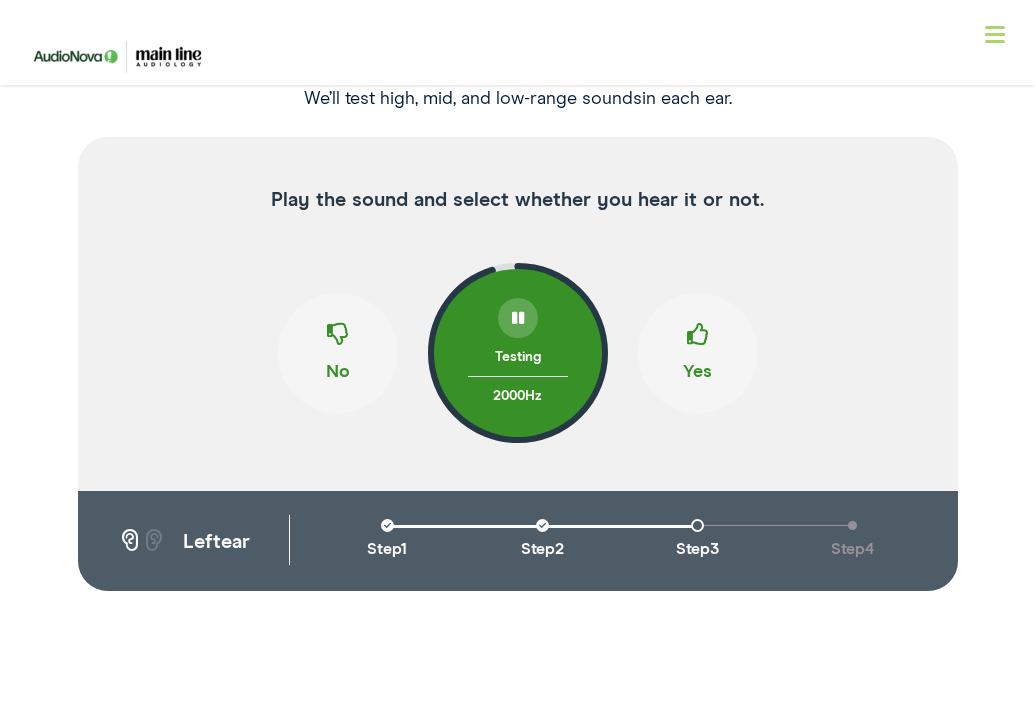 click at bounding box center [698, 342] 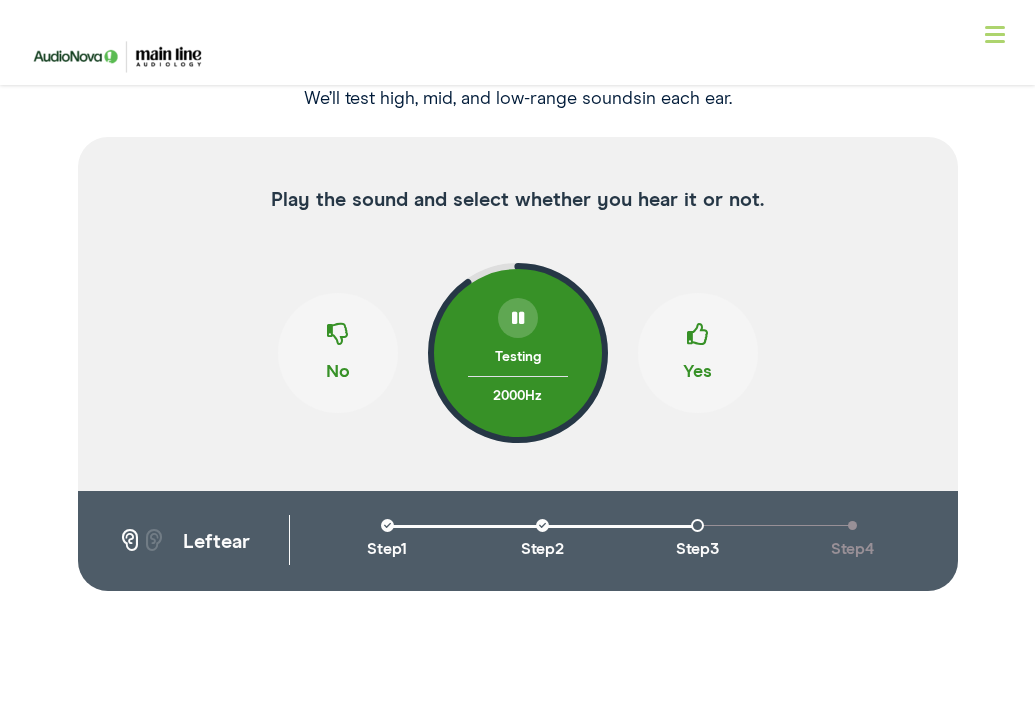 click at bounding box center (698, 342) 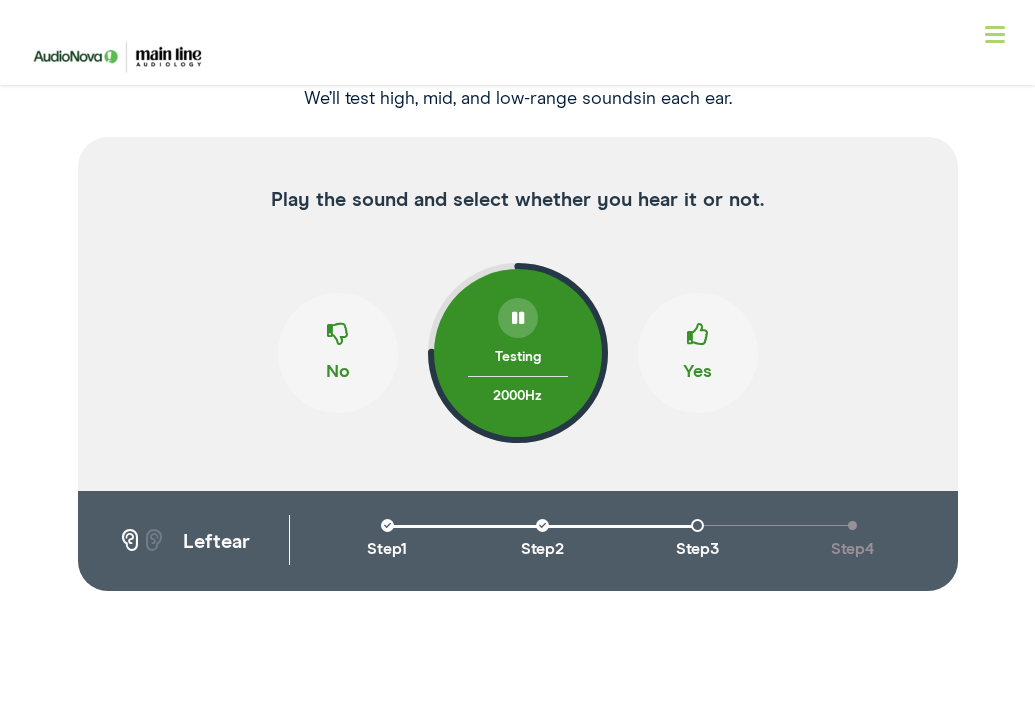 click at bounding box center (698, 342) 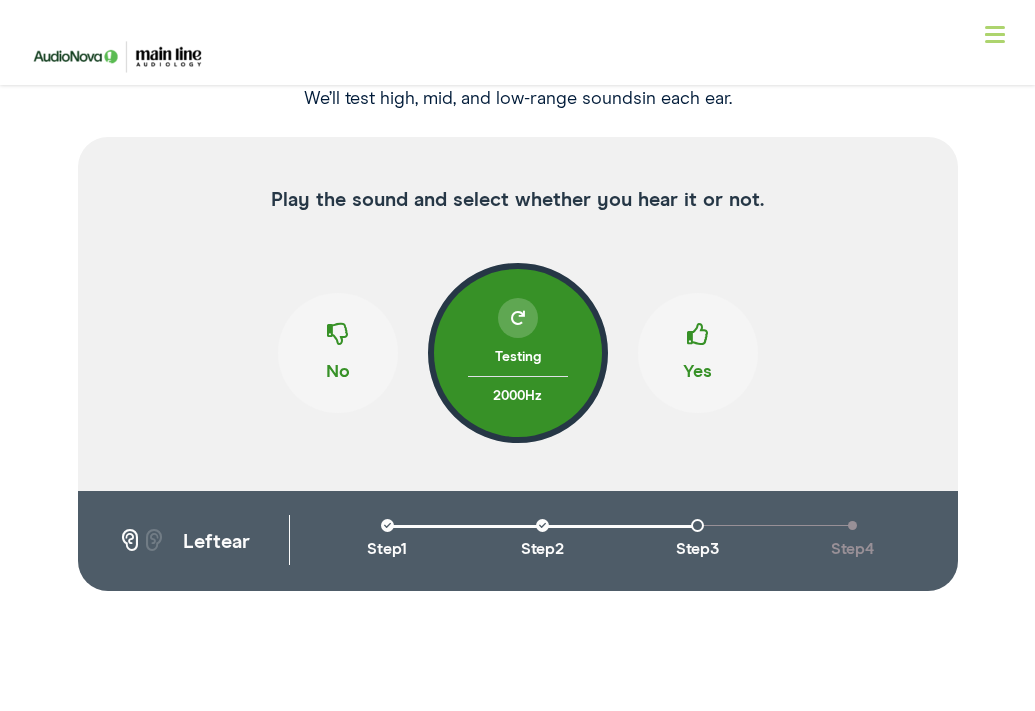 click at bounding box center (338, 342) 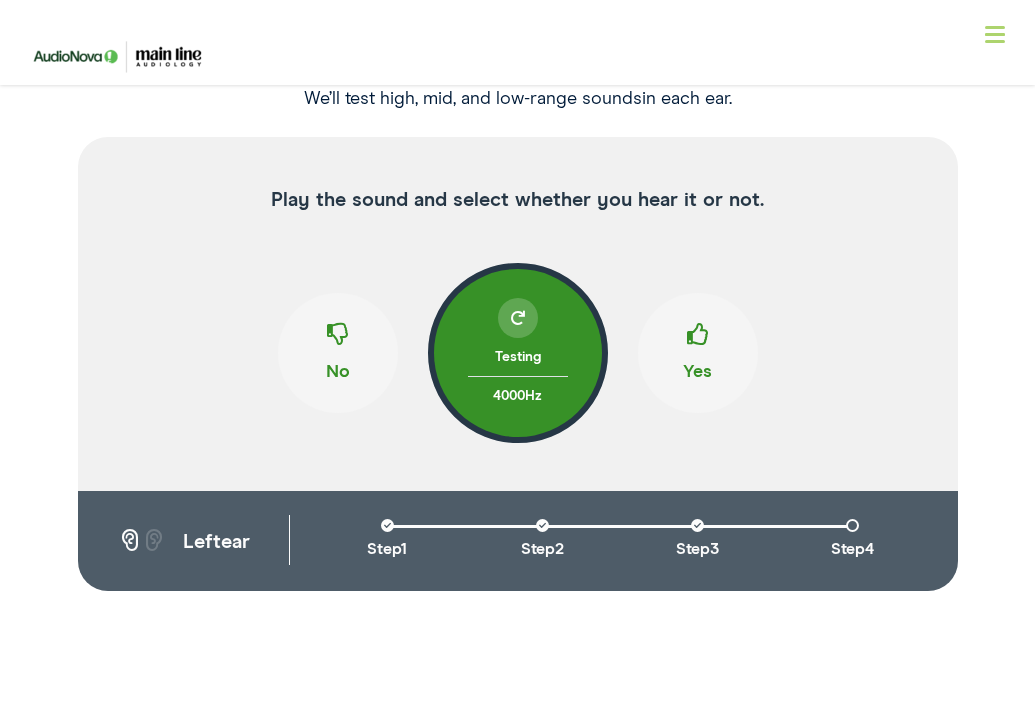 click at bounding box center [698, 342] 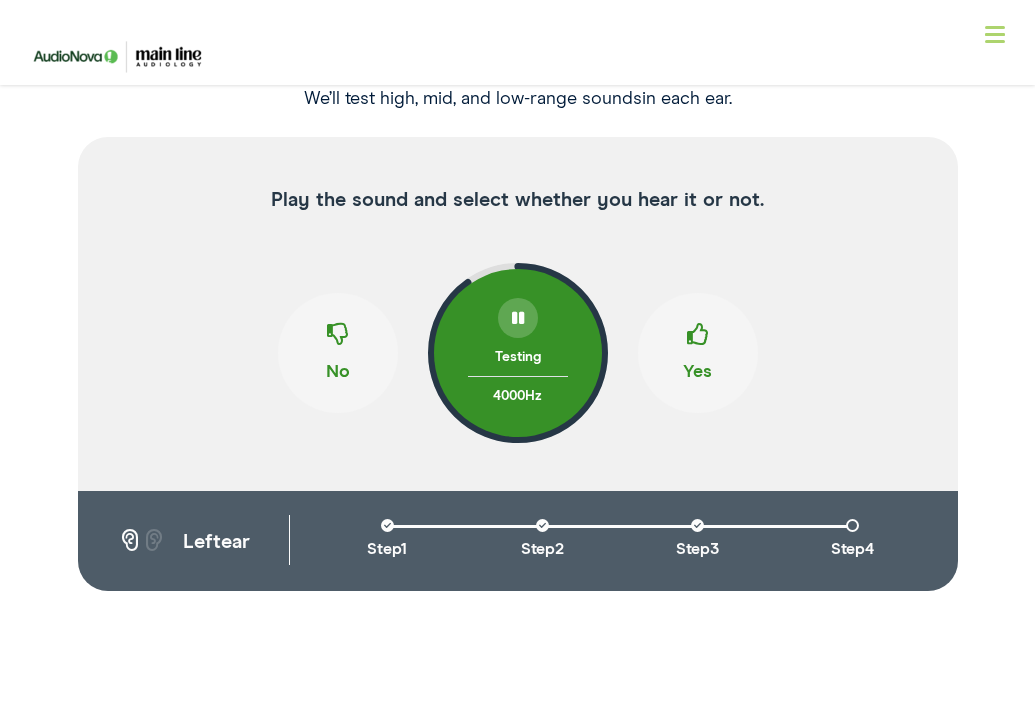 click at bounding box center [698, 342] 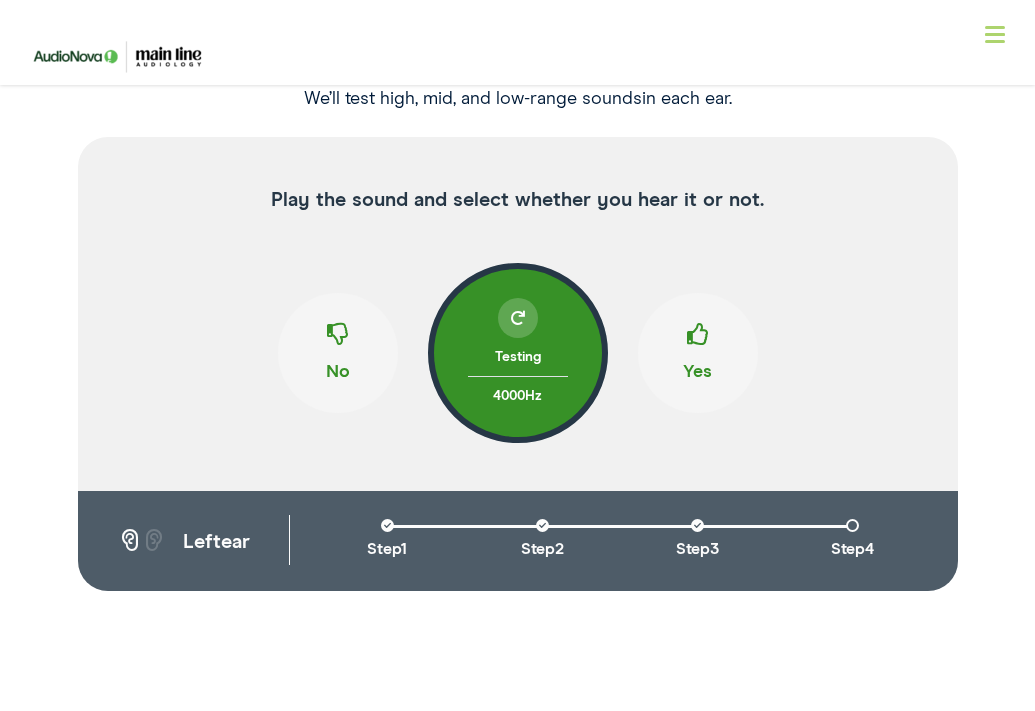 click at bounding box center (698, 342) 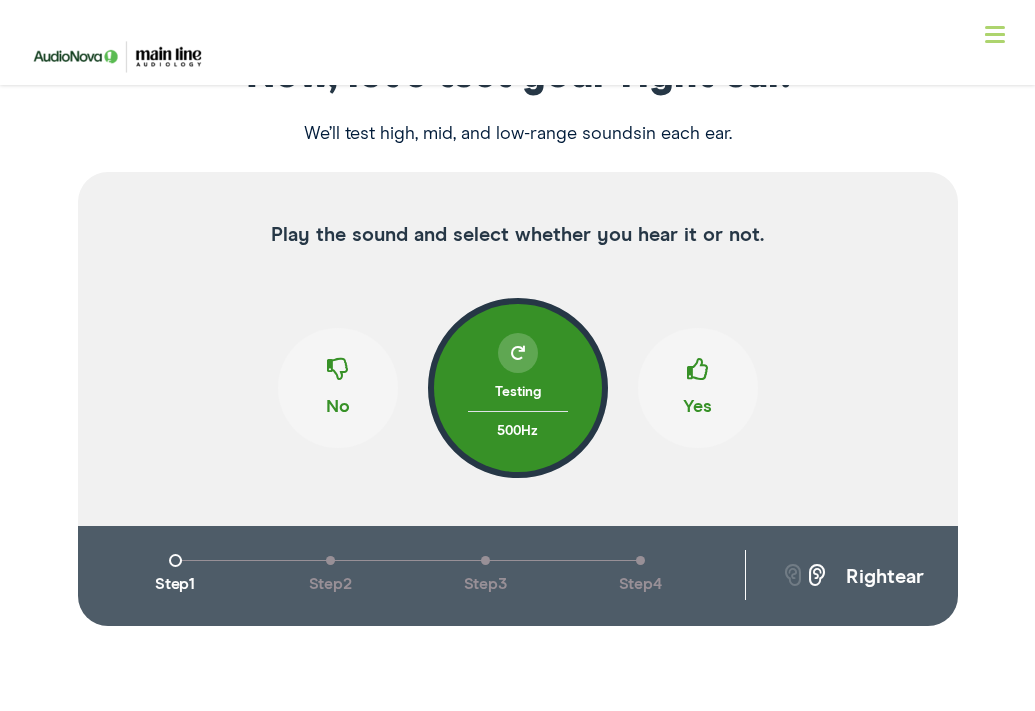scroll, scrollTop: 356, scrollLeft: 0, axis: vertical 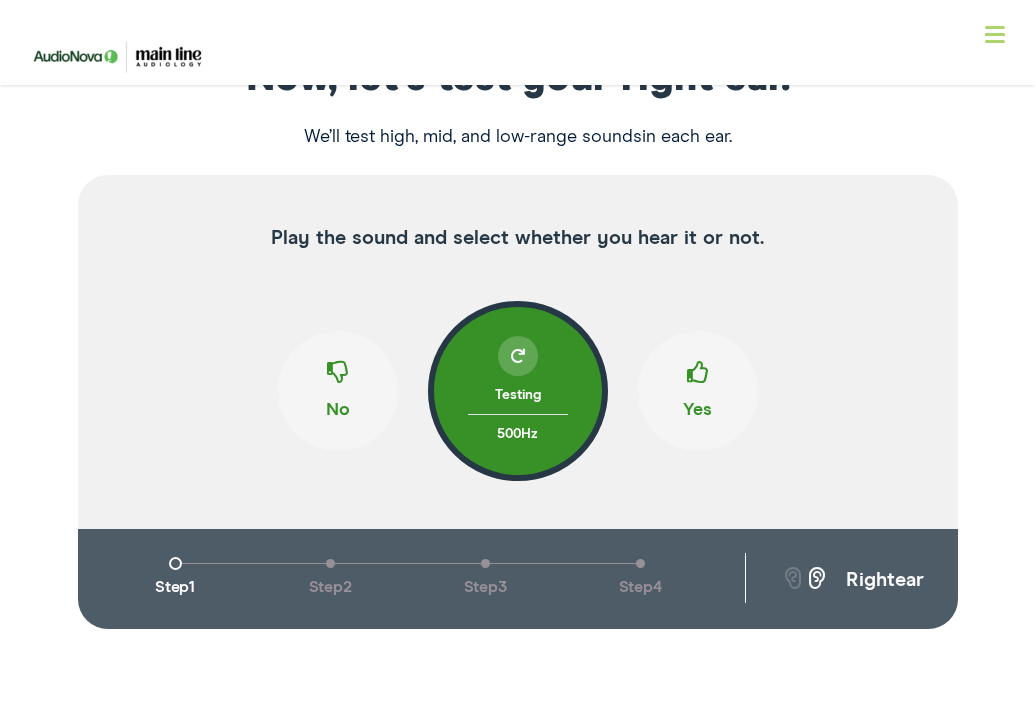 click at bounding box center [698, 380] 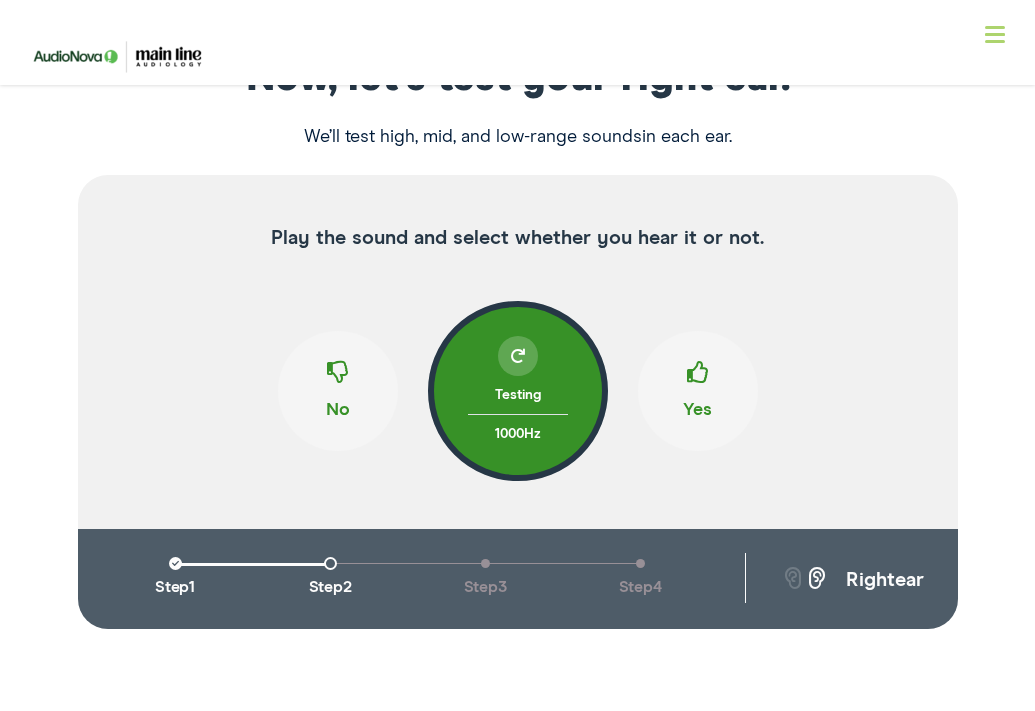 click at bounding box center (698, 380) 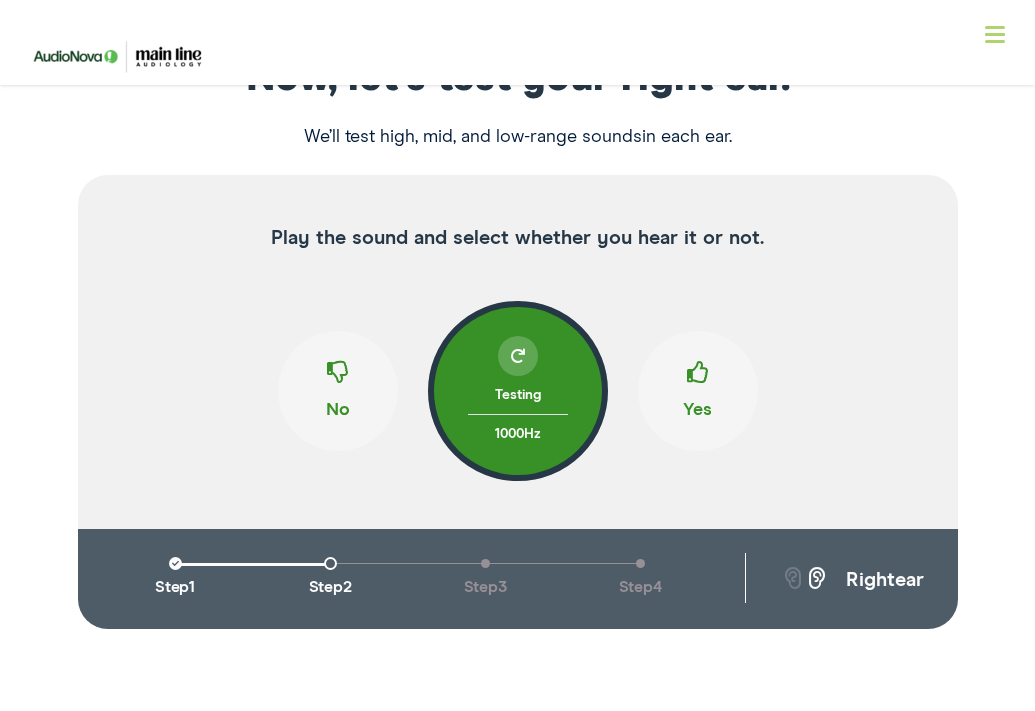 click at bounding box center [698, 380] 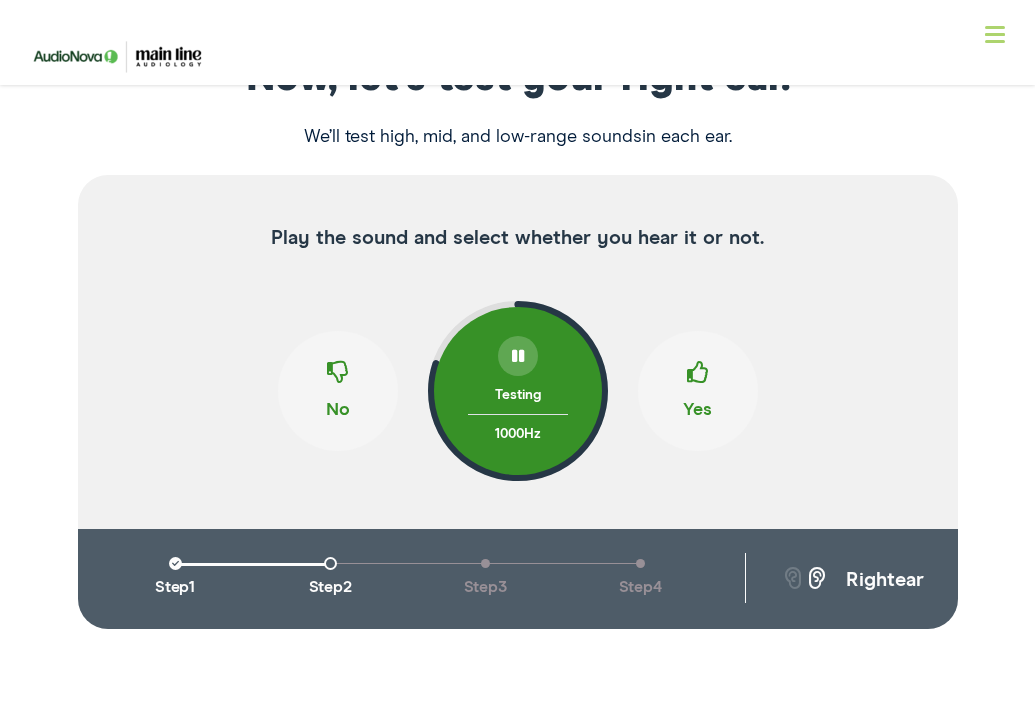 click at bounding box center (698, 380) 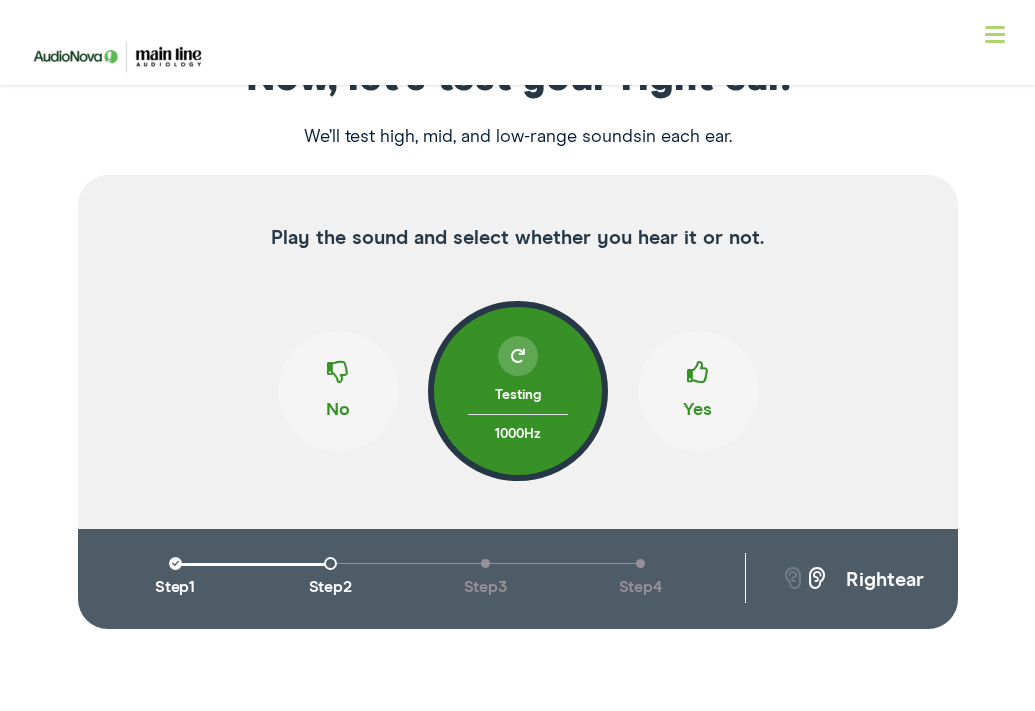 click at bounding box center (698, 380) 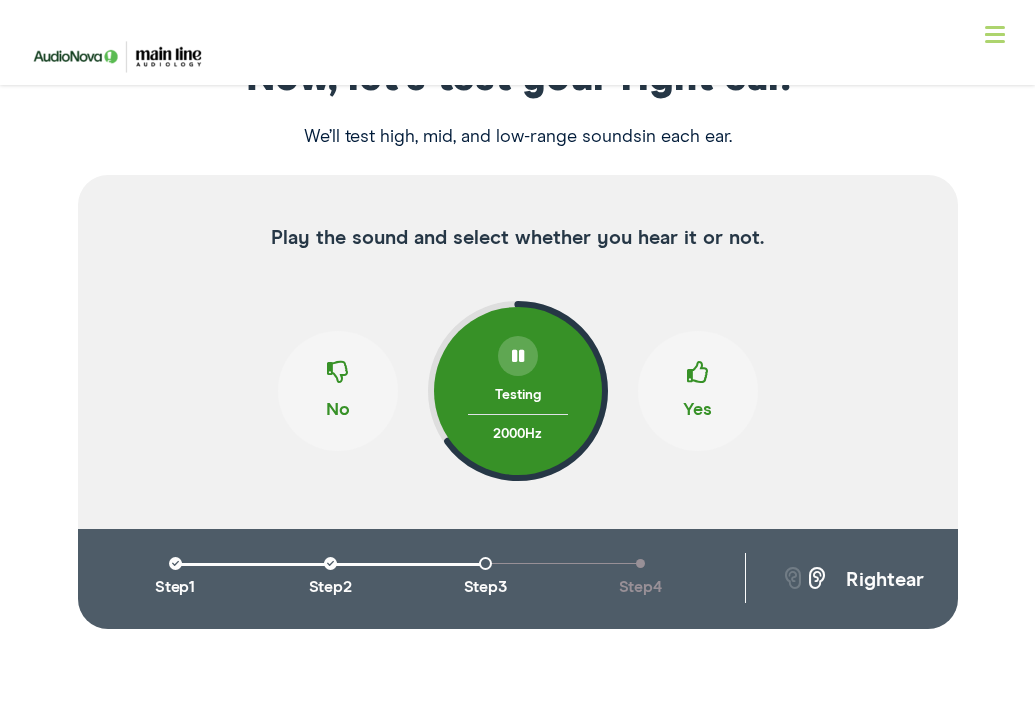 click at bounding box center [698, 380] 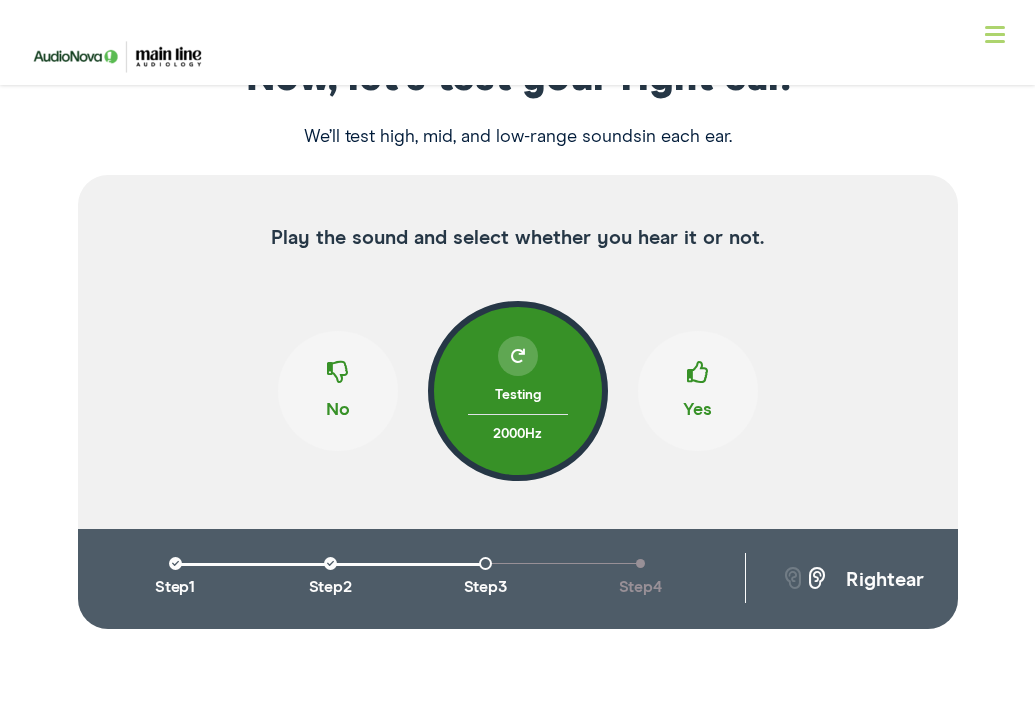 click at bounding box center [698, 380] 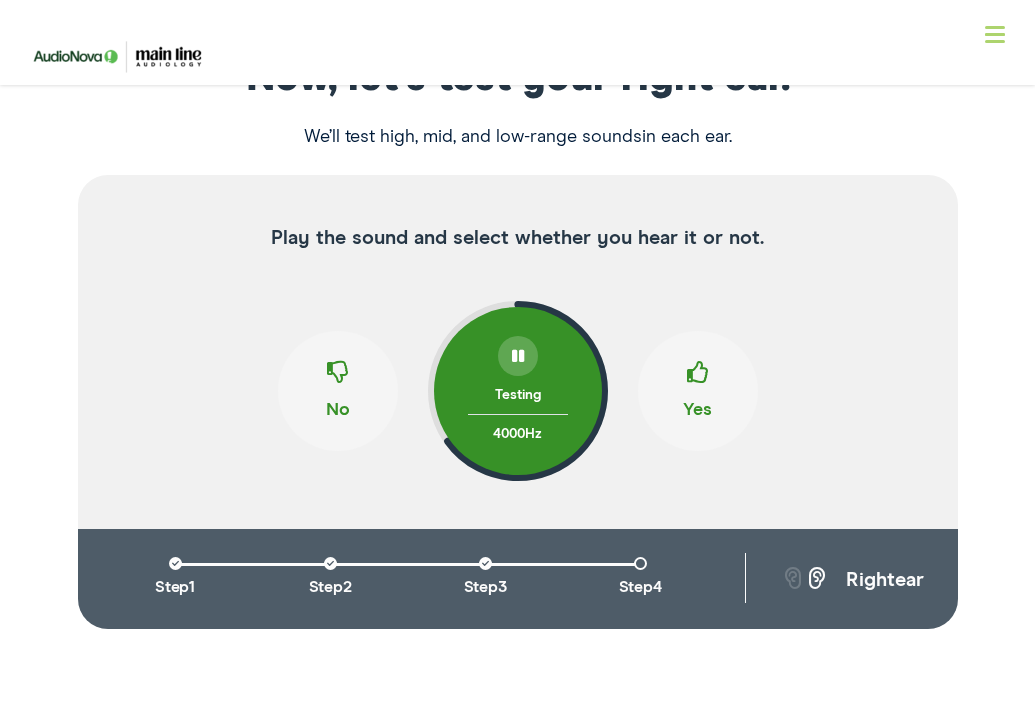 click at bounding box center (698, 380) 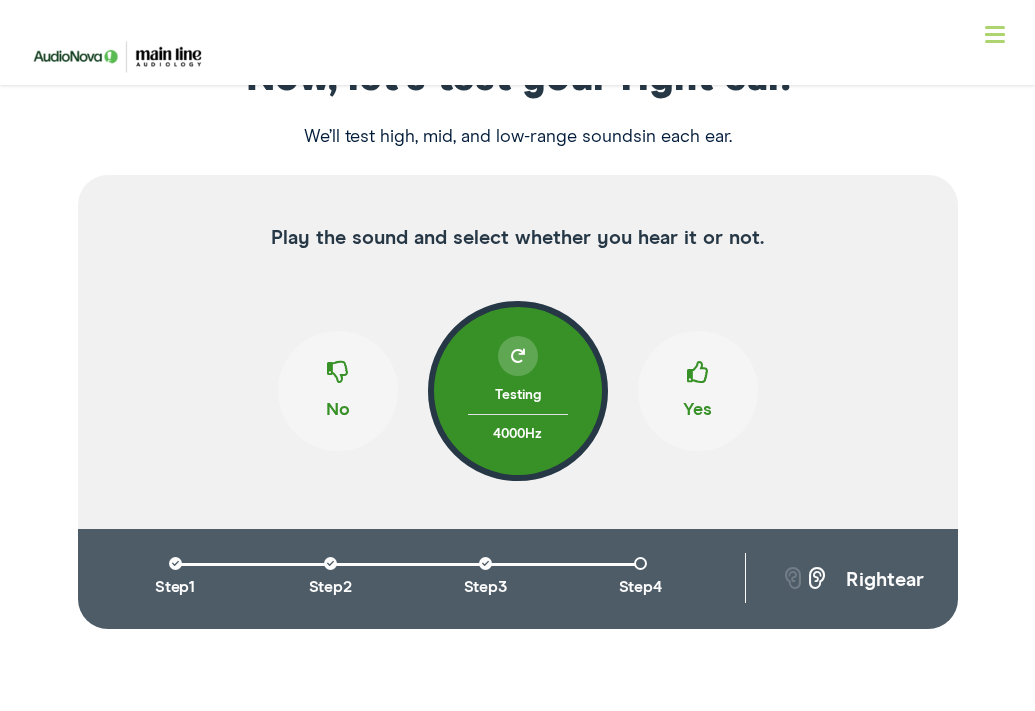 click at bounding box center [698, 380] 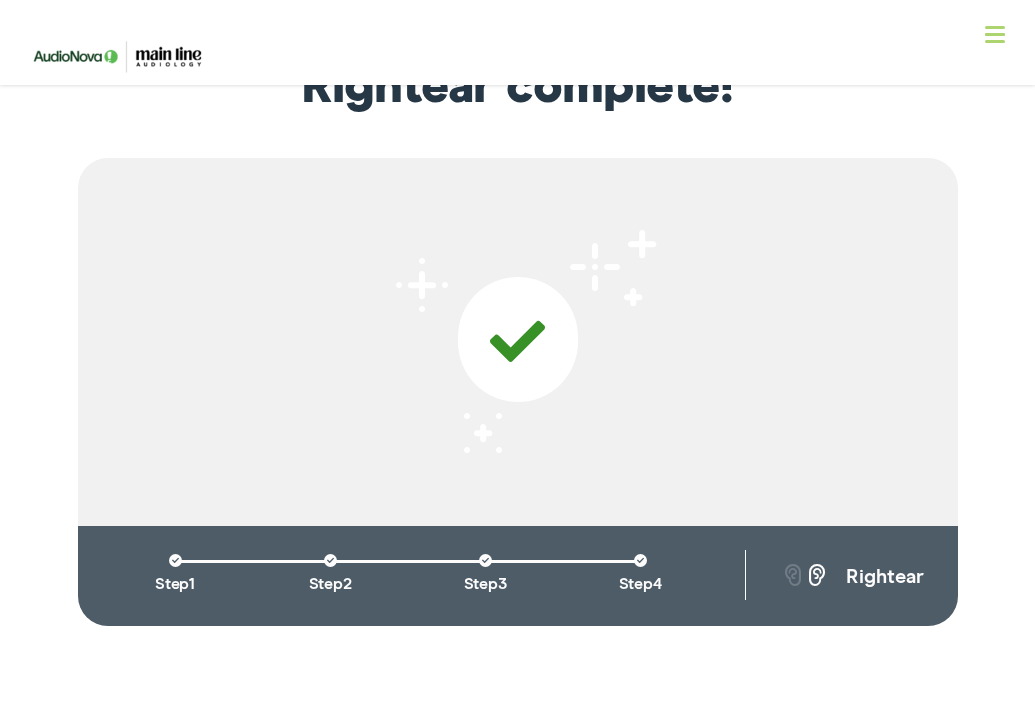 scroll, scrollTop: 366, scrollLeft: 0, axis: vertical 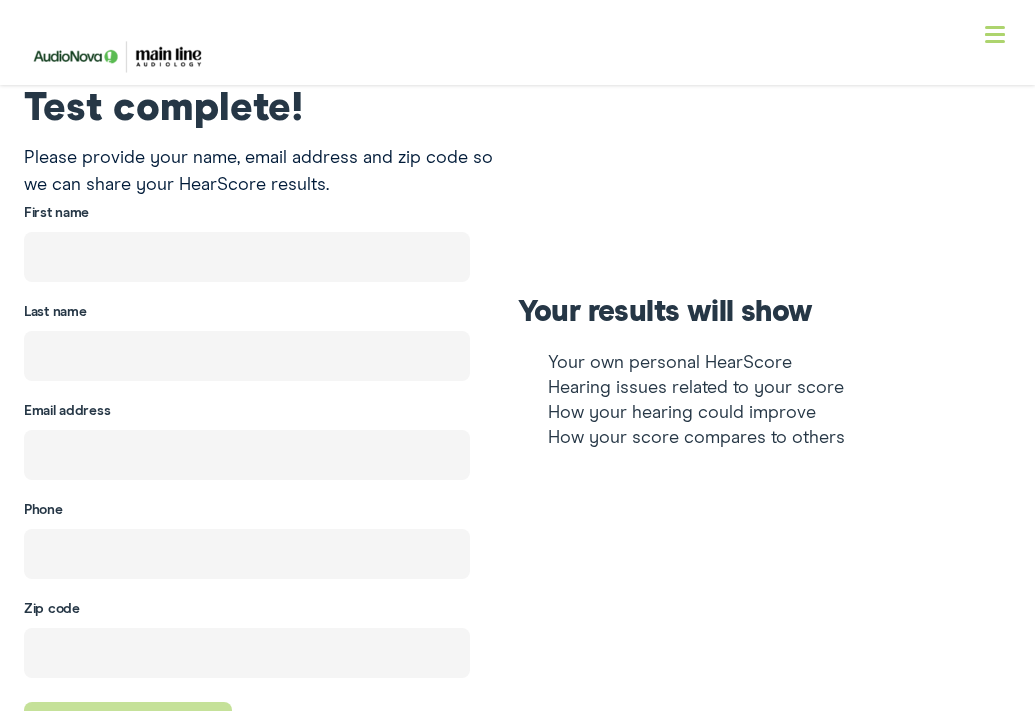click at bounding box center (247, 257) 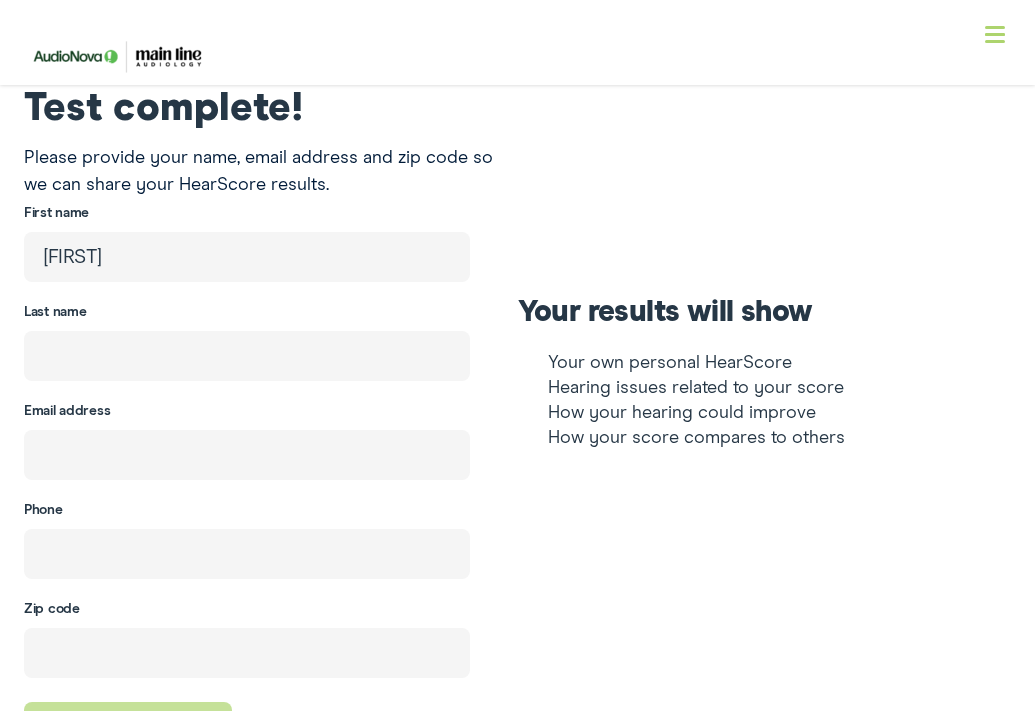 type on "[LAST]" 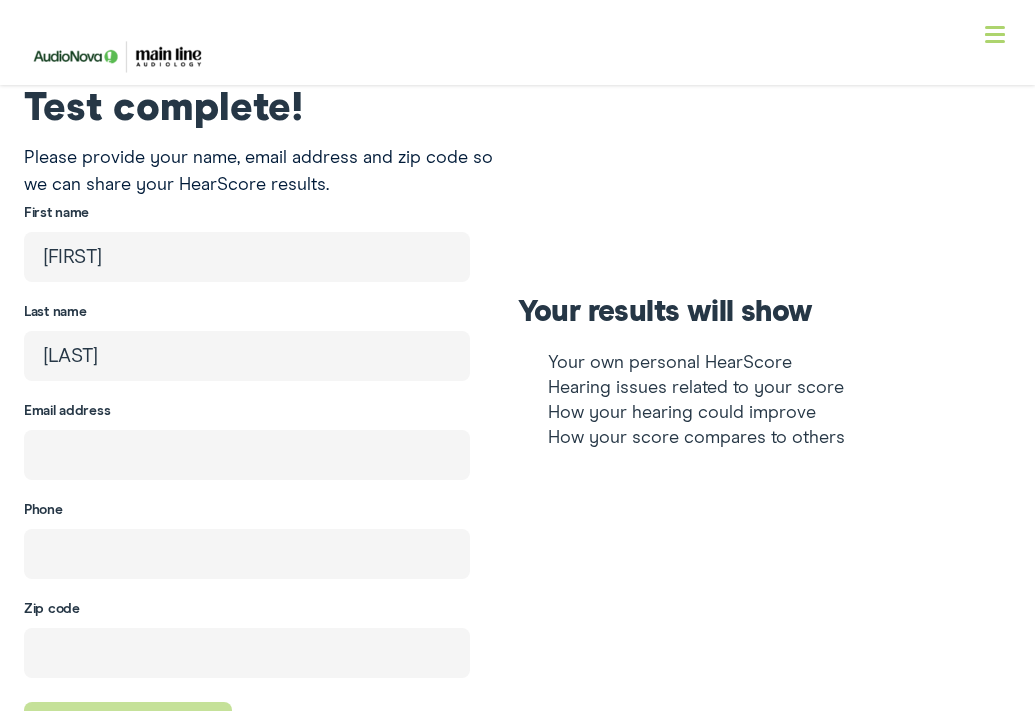 type on "[EMAIL]" 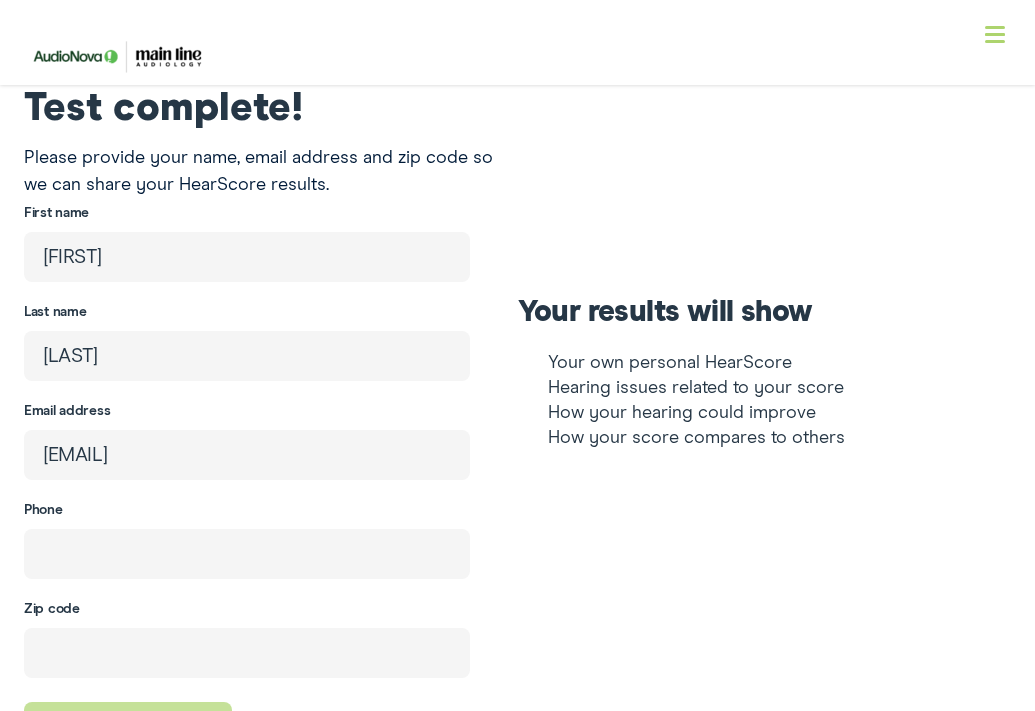 type on "[PHONE]" 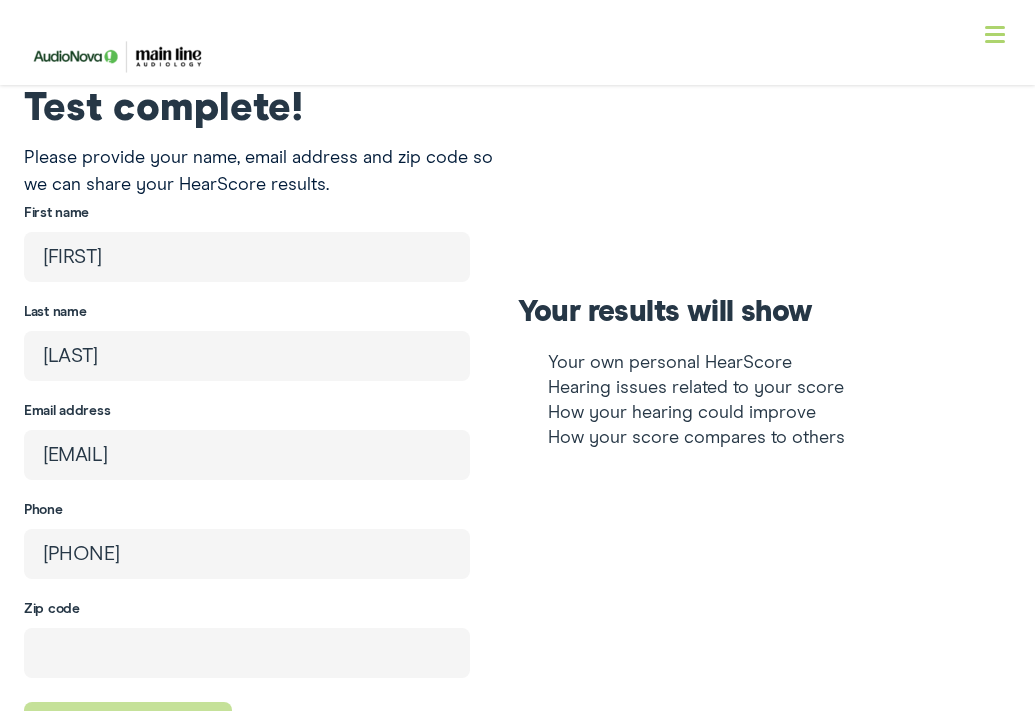 type on "[POSTAL_CODE]" 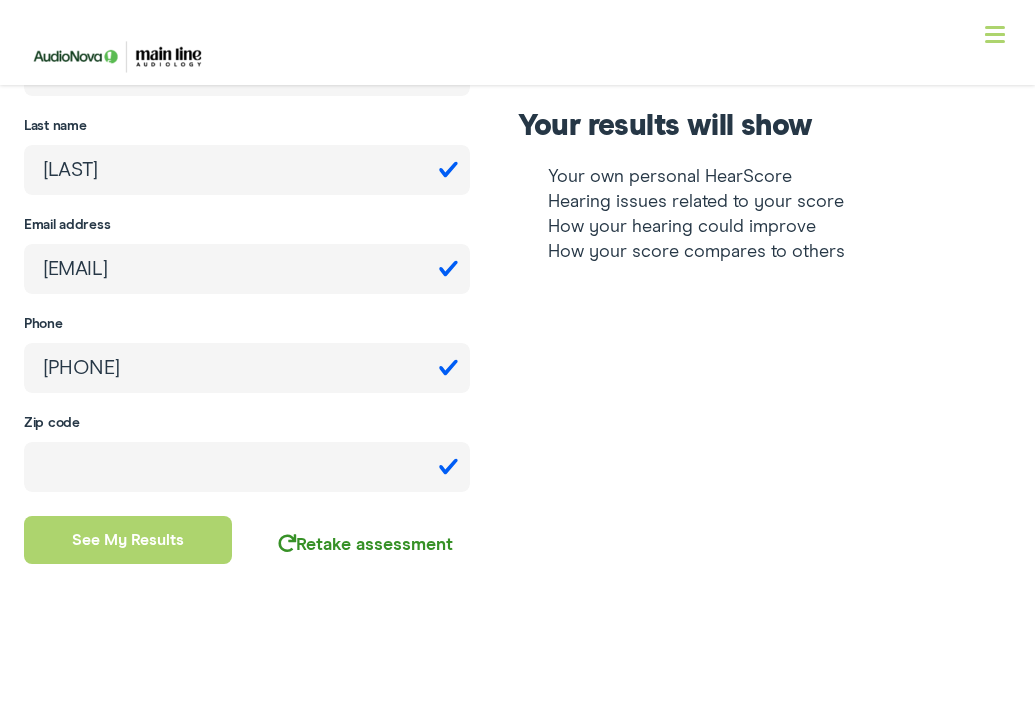 scroll, scrollTop: 543, scrollLeft: 0, axis: vertical 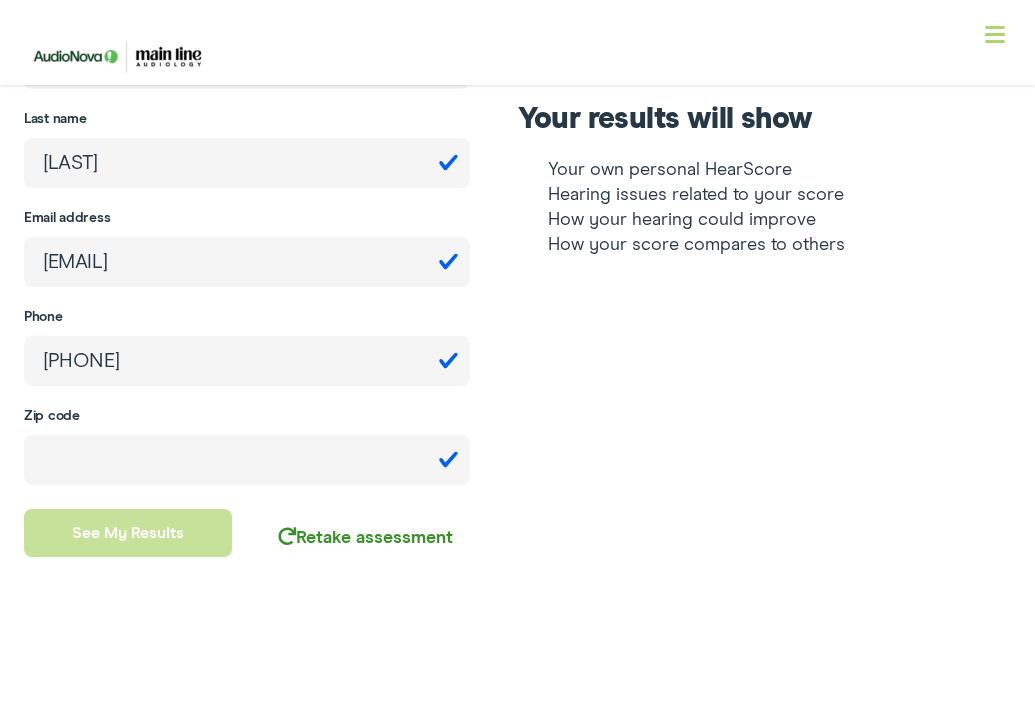 click on "See my results" at bounding box center [128, 533] 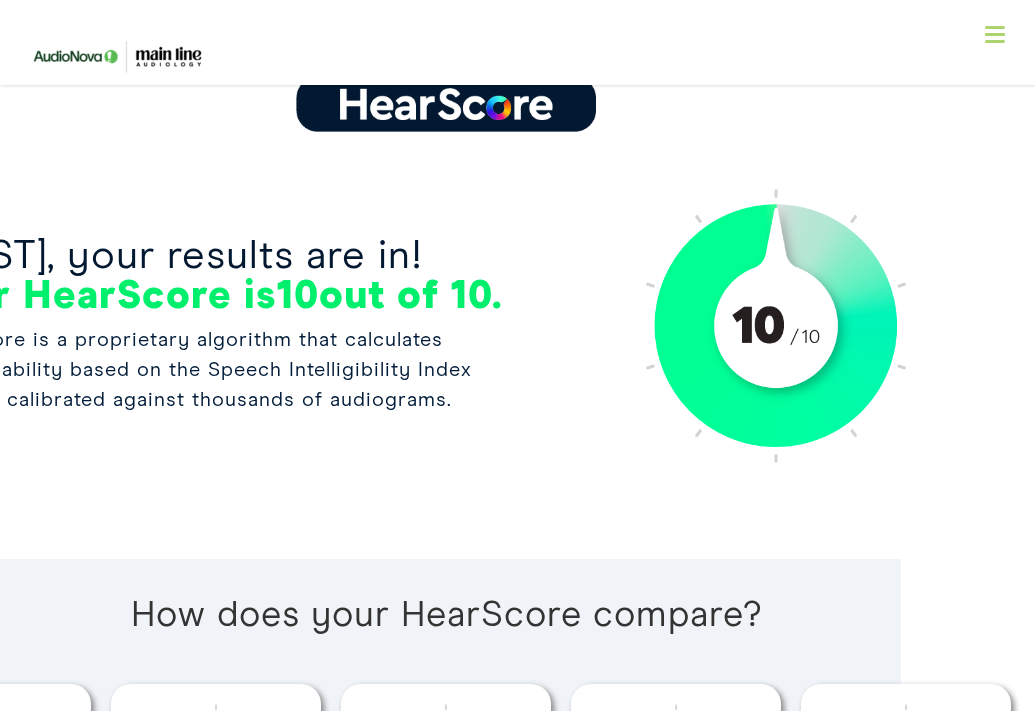 scroll, scrollTop: 301, scrollLeft: 140, axis: both 